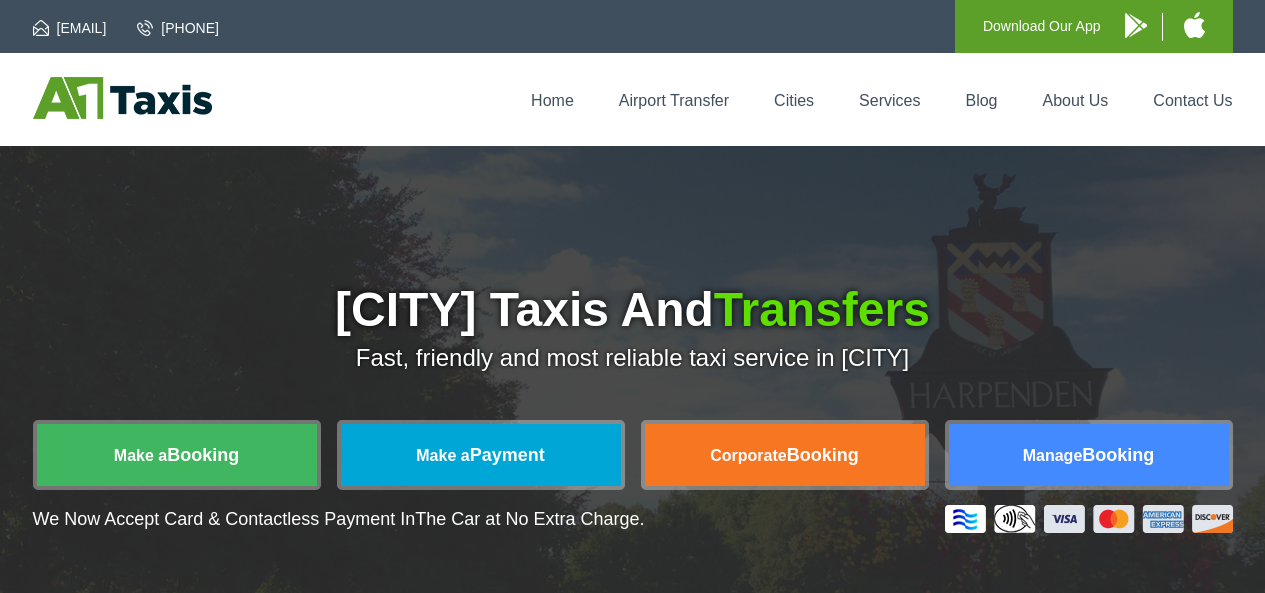 scroll, scrollTop: 0, scrollLeft: 0, axis: both 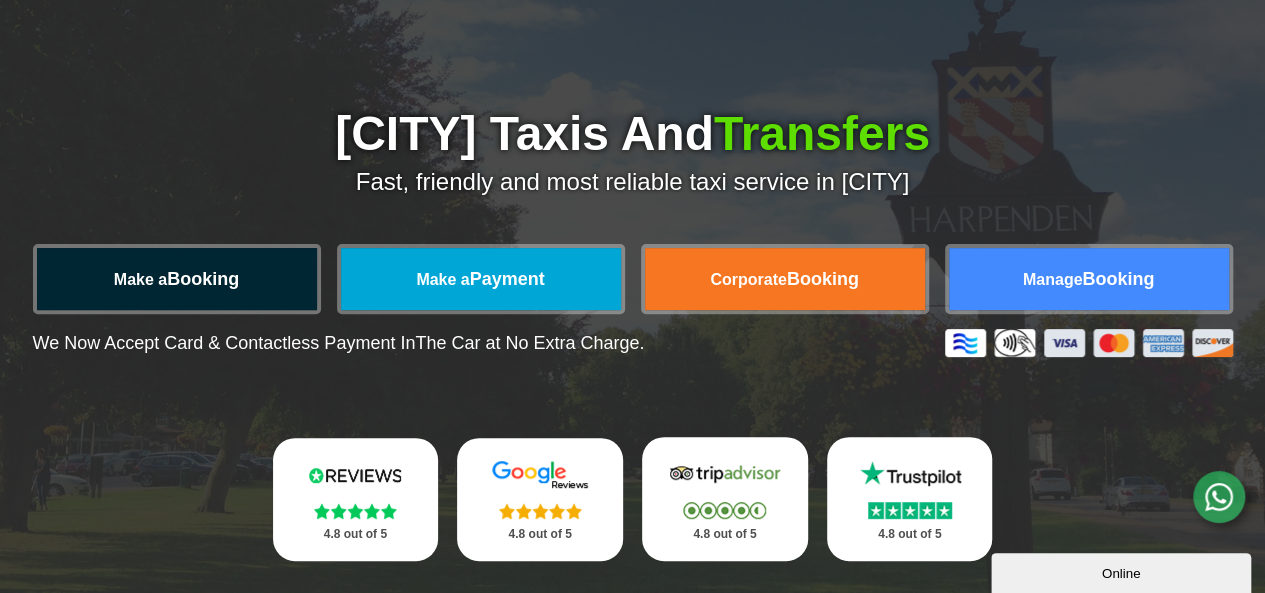 click on "Make a  Booking" at bounding box center (177, 279) 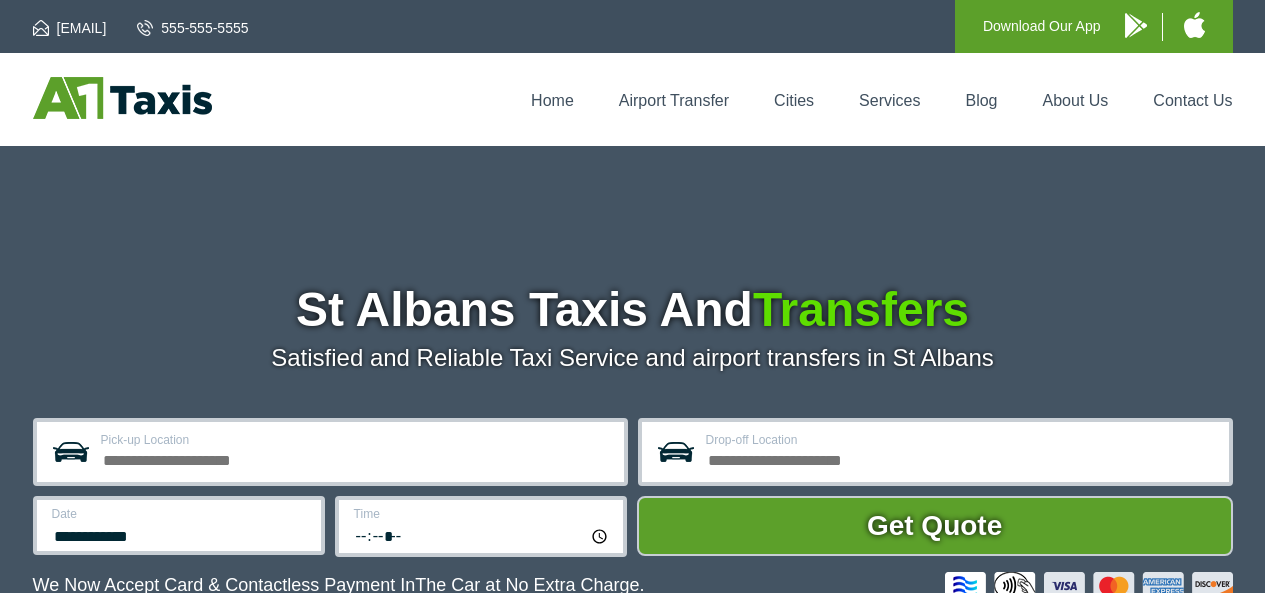 scroll, scrollTop: 0, scrollLeft: 0, axis: both 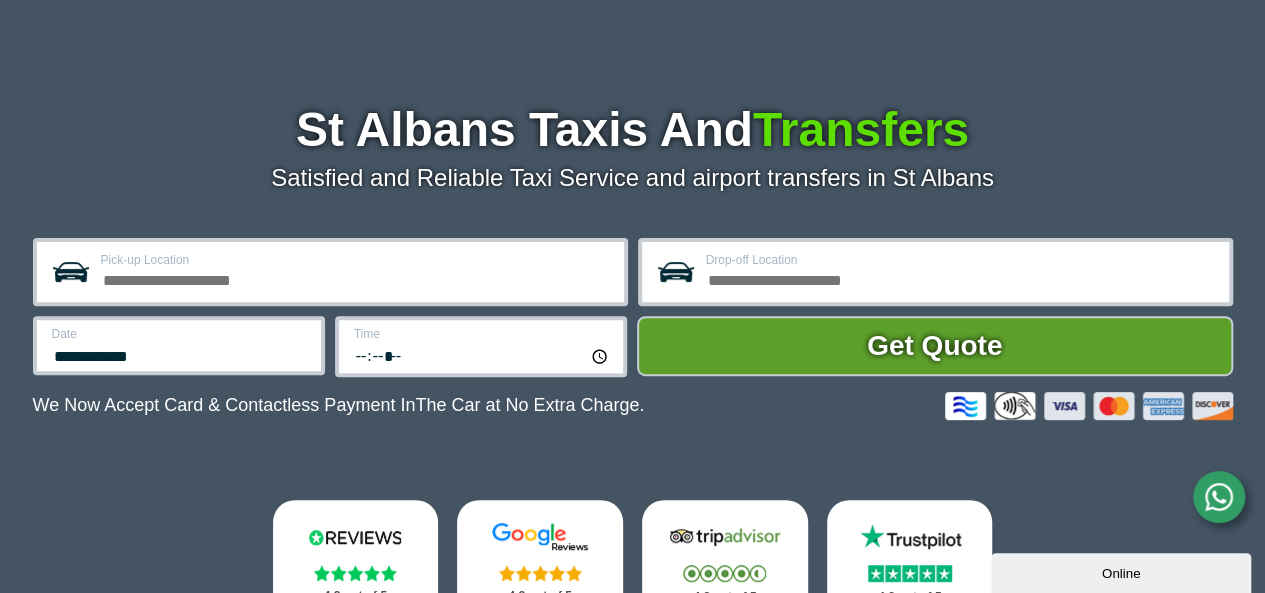 click on "[LOCATION]" at bounding box center [356, 278] 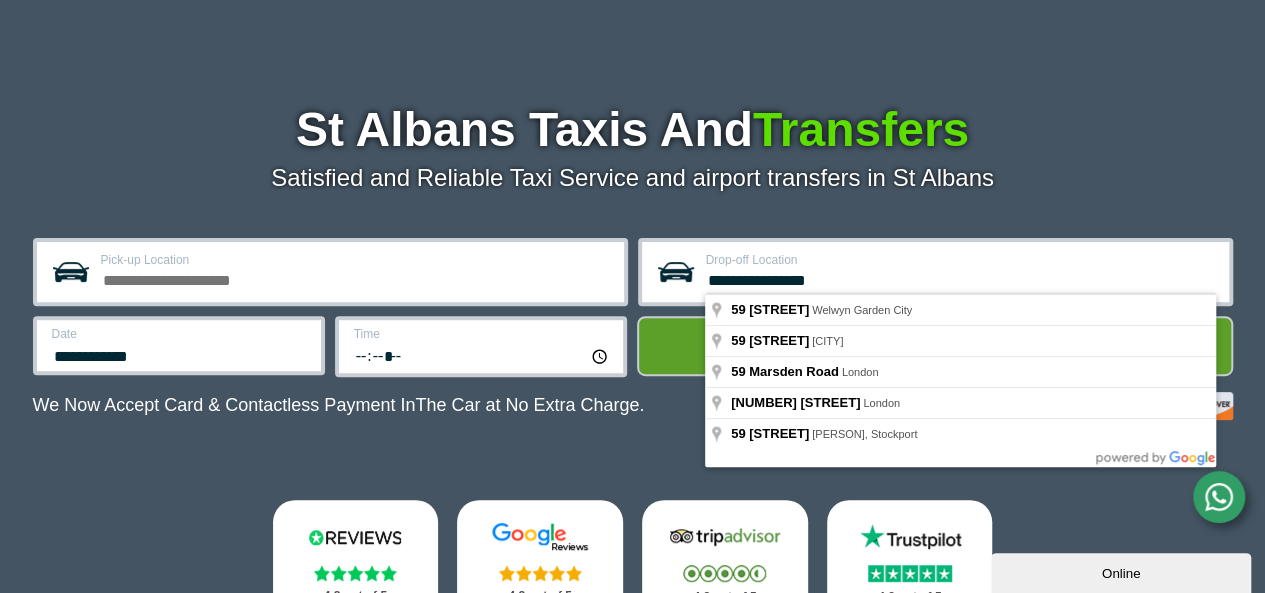 type on "**********" 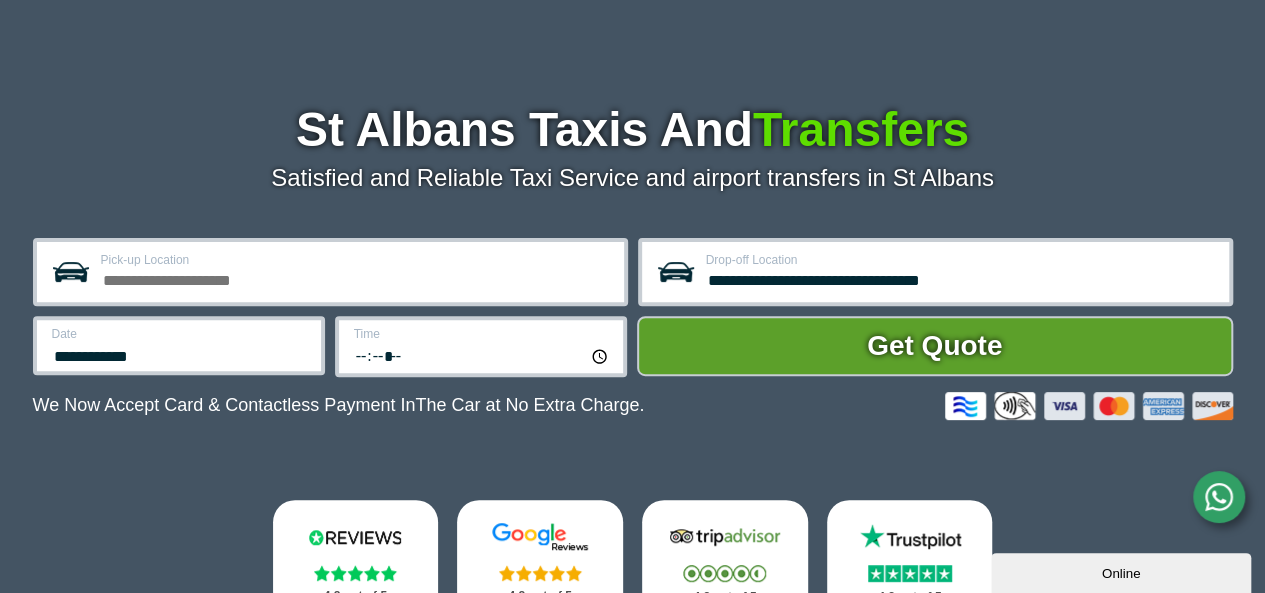 click on "[LOCATION]" at bounding box center [356, 278] 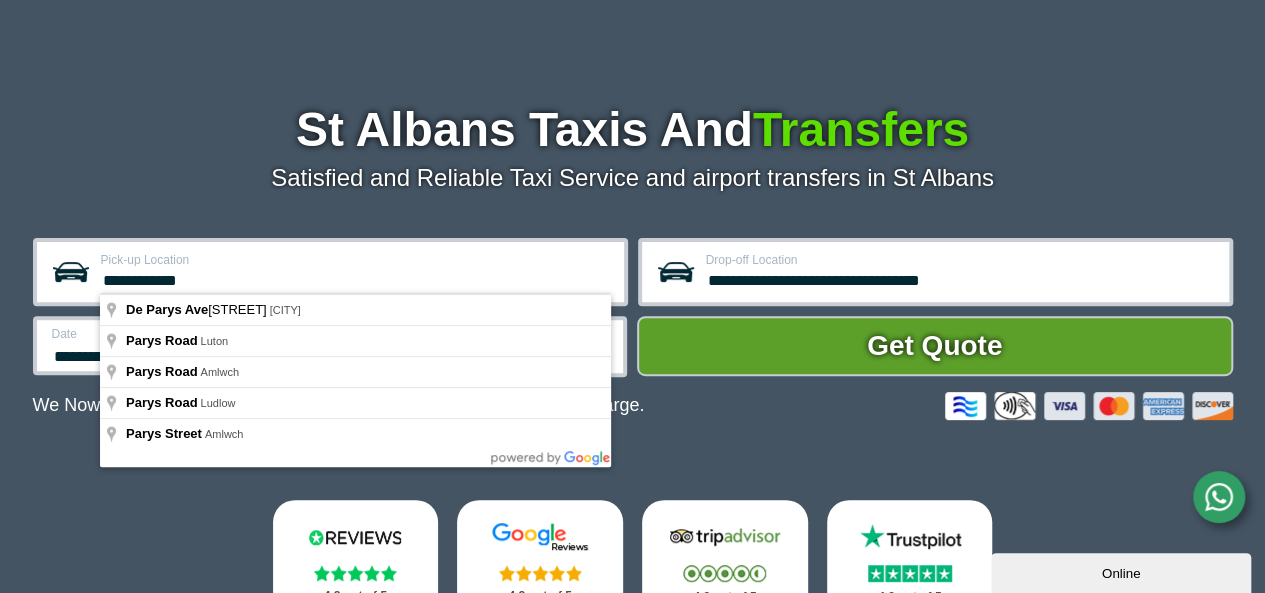 type on "**********" 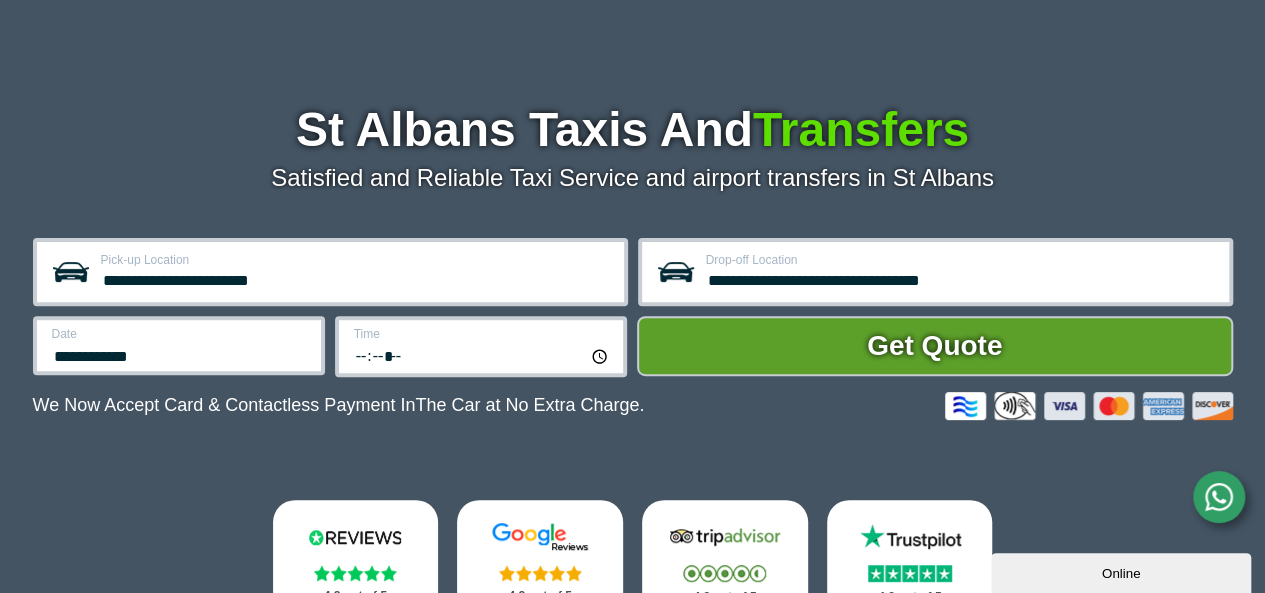 click on "**********" at bounding box center [180, 354] 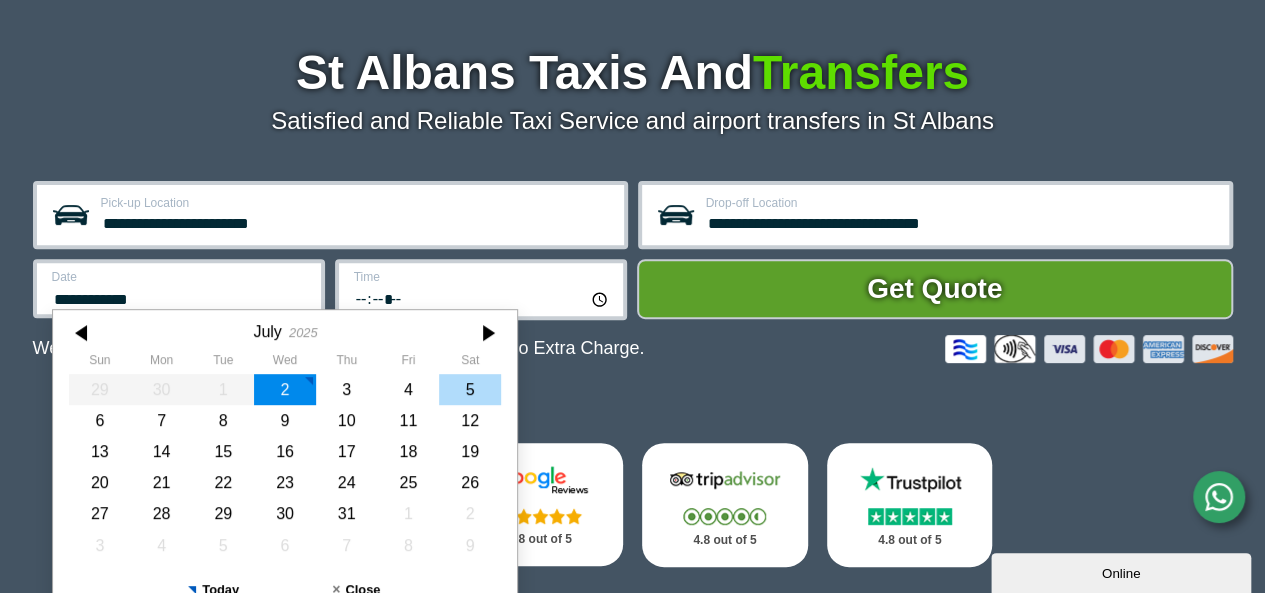 click on "5" at bounding box center (470, 389) 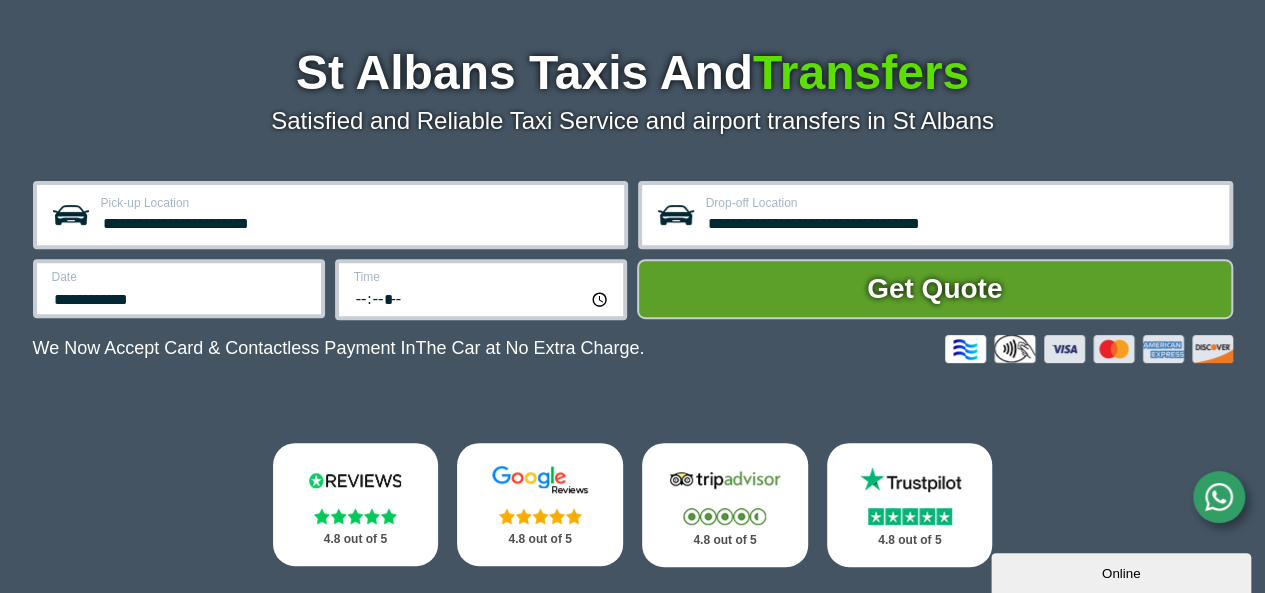 click on "*****" at bounding box center (482, 298) 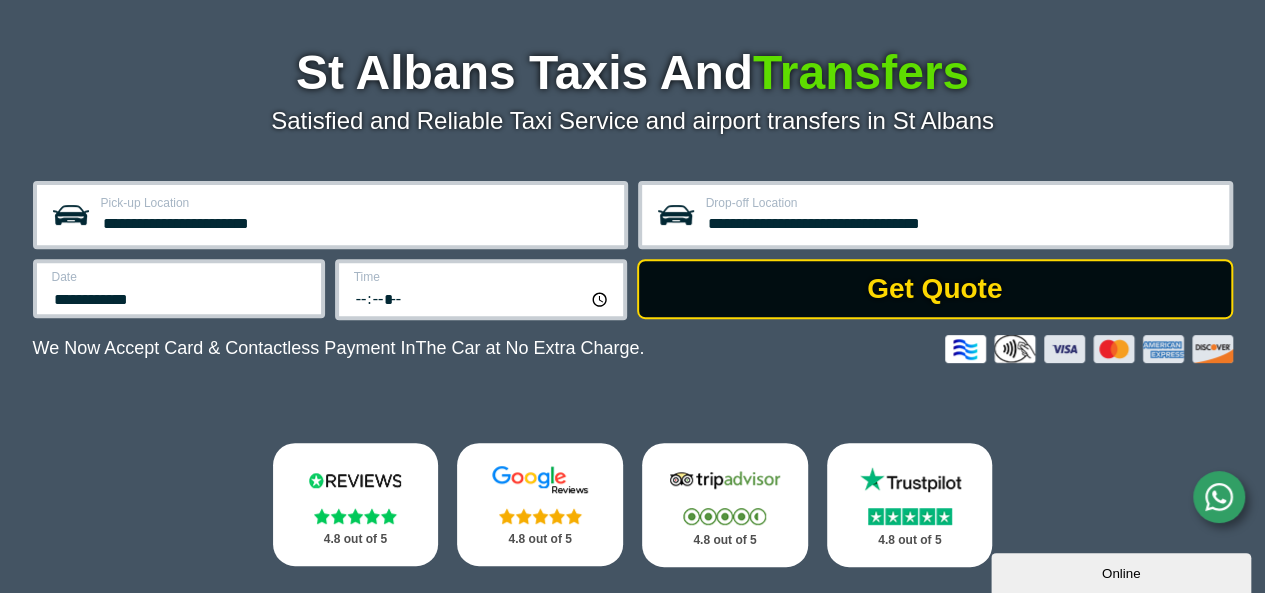 click on "Get Quote" at bounding box center [935, 289] 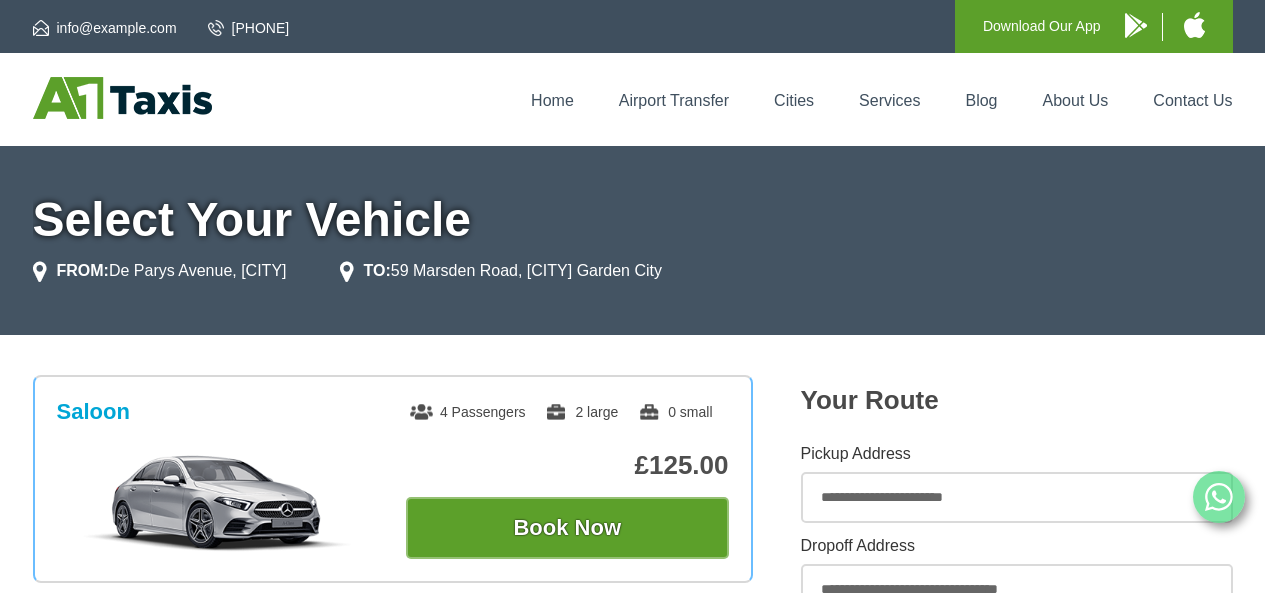 scroll, scrollTop: 0, scrollLeft: 0, axis: both 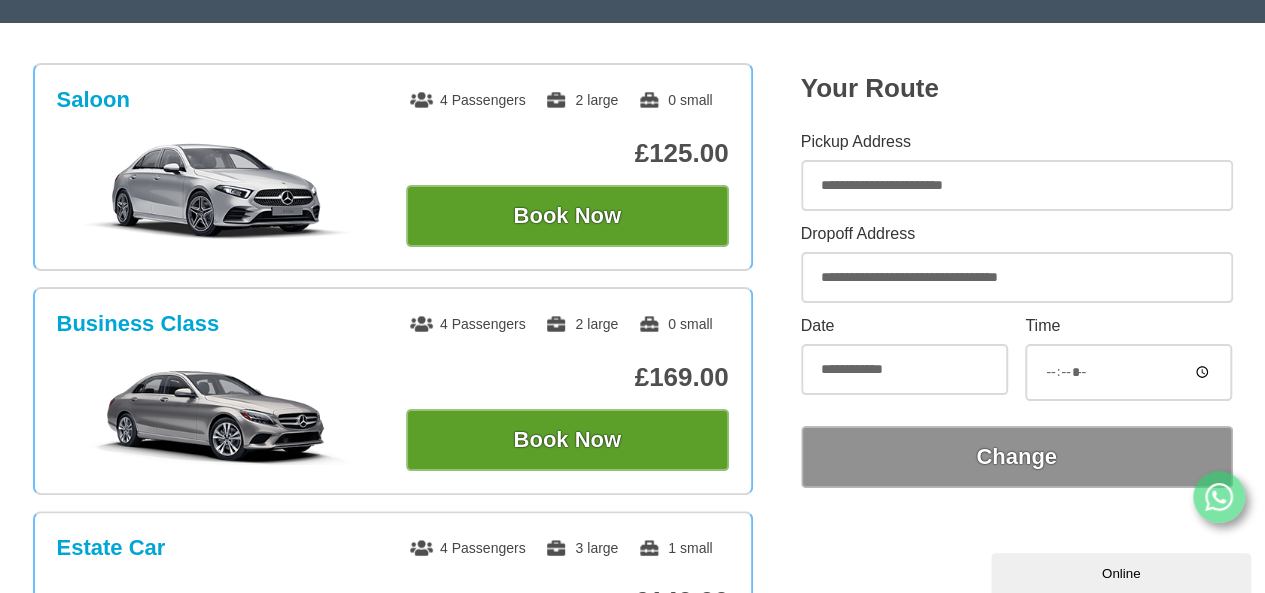 click on "**********" at bounding box center (1017, 277) 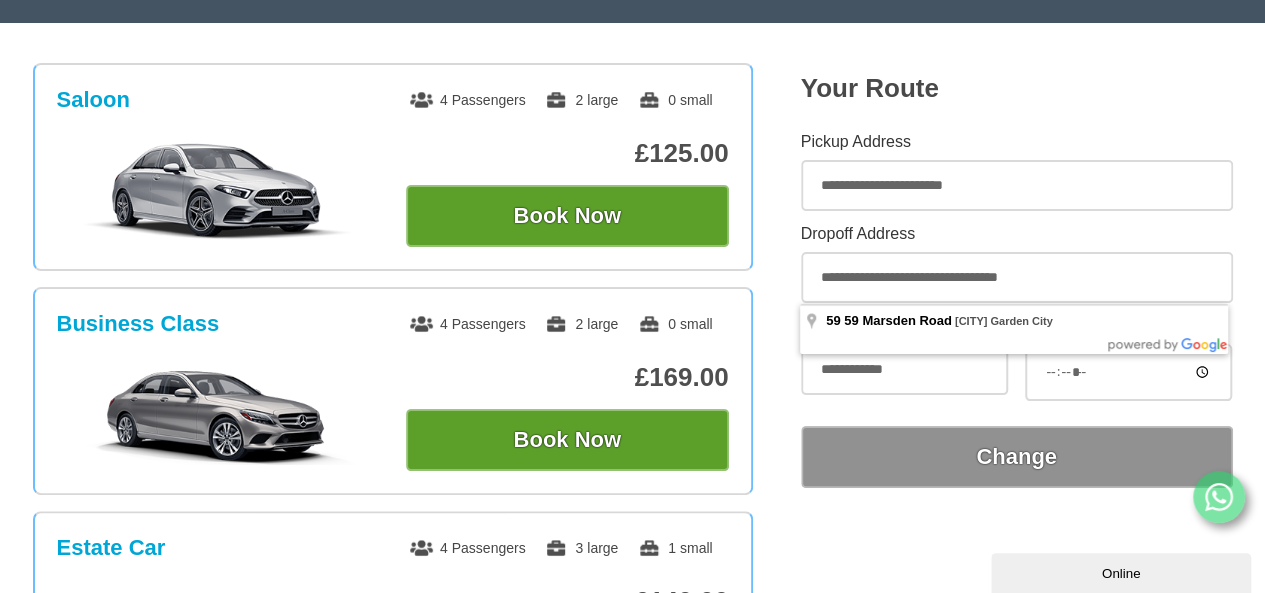 click on "**********" at bounding box center (1017, 277) 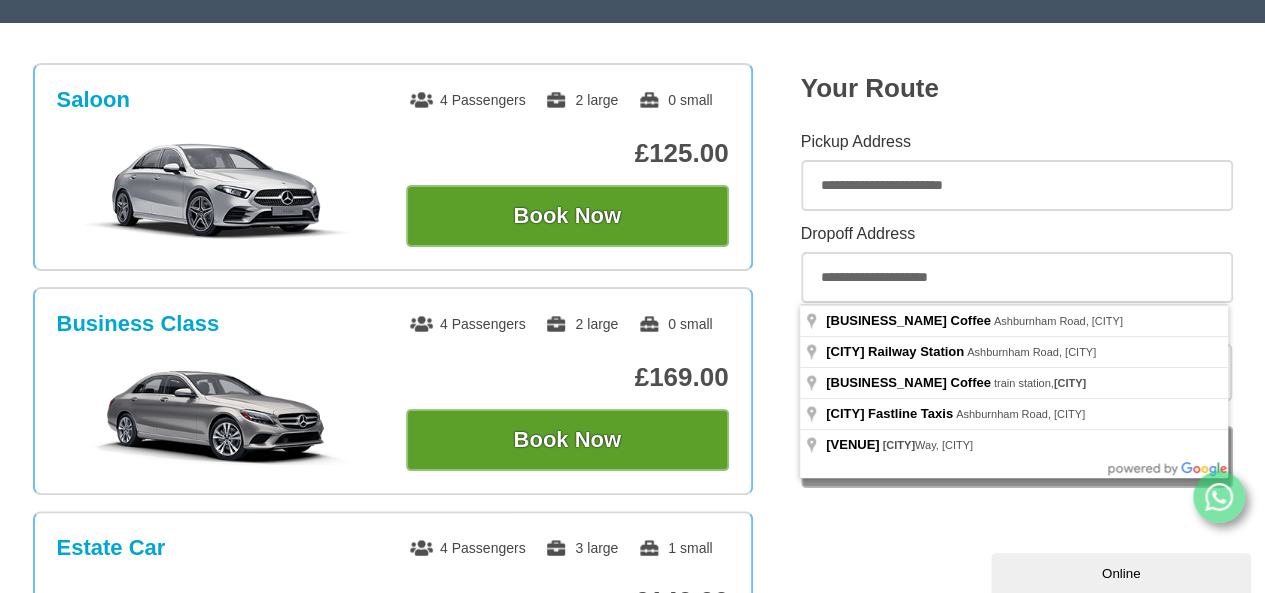 type on "**********" 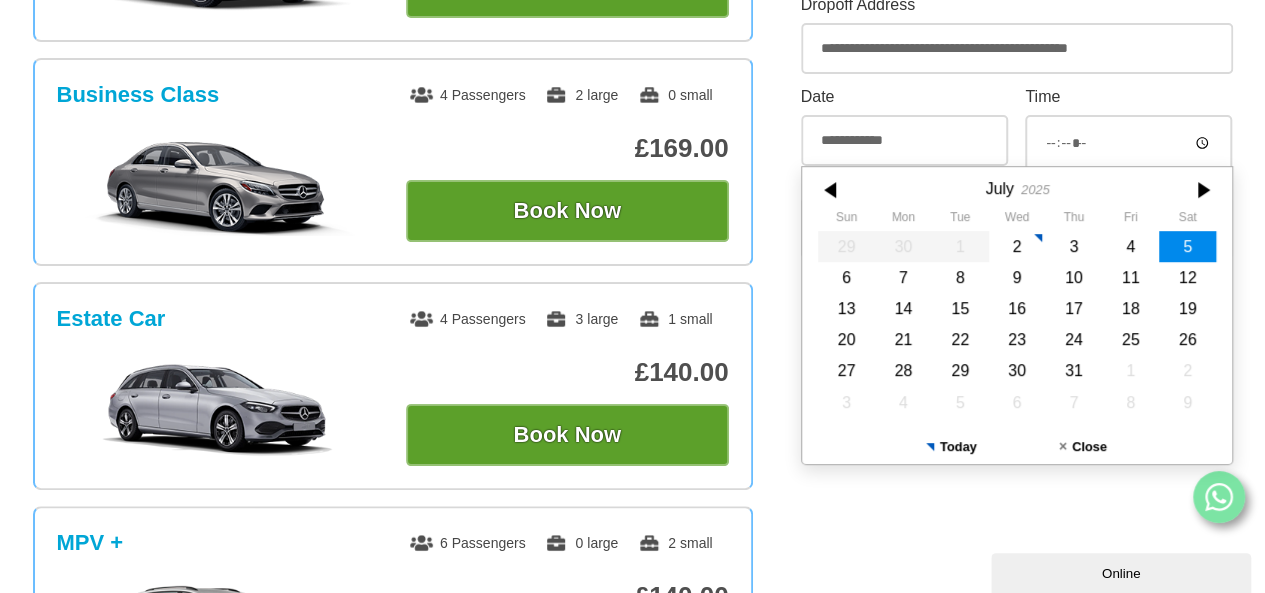 scroll, scrollTop: 548, scrollLeft: 0, axis: vertical 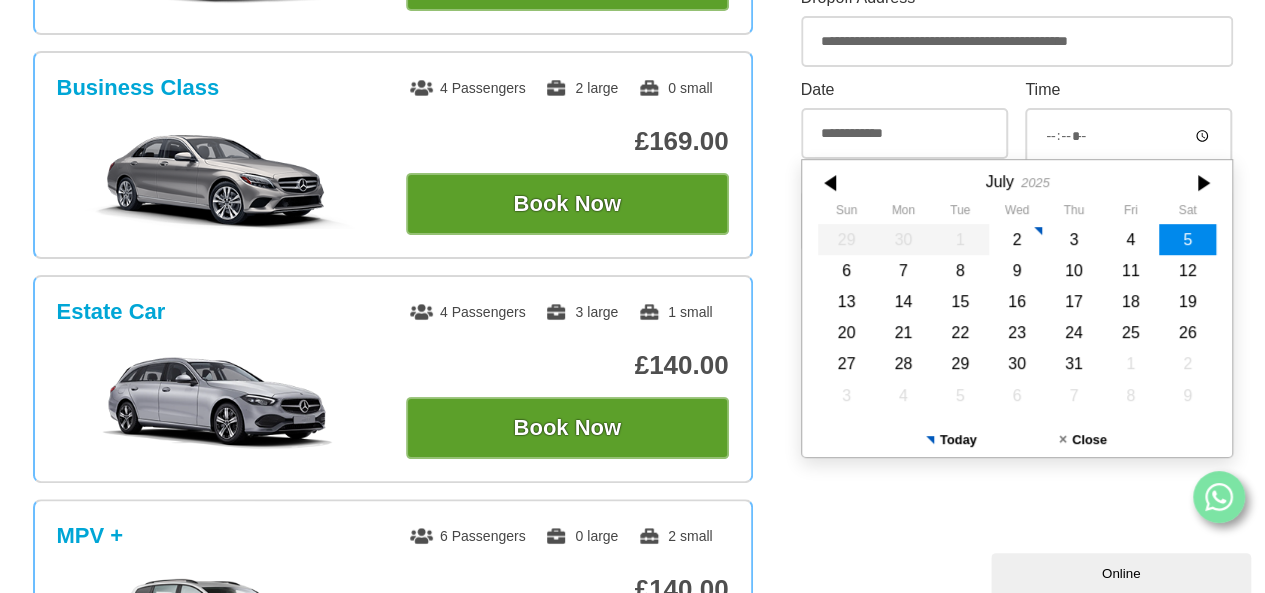 click on "Saloon
4 Passengers
2 large
0 small
£125.00
Book Now
Business Class
4 Passengers MPV +" at bounding box center [632, 602] 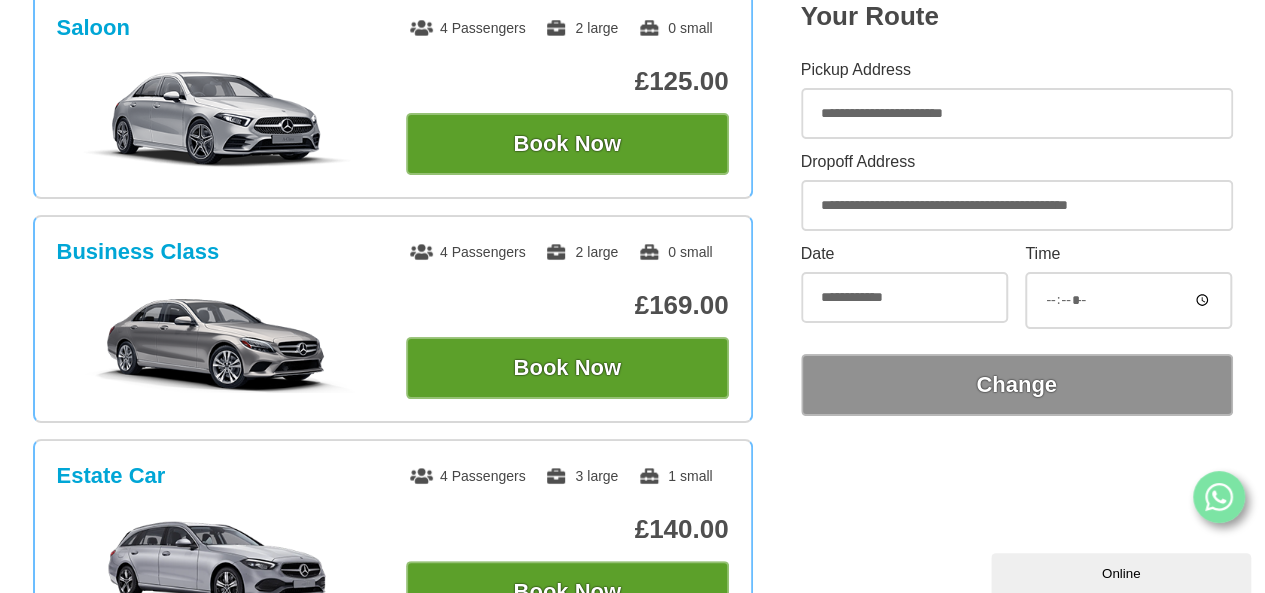 scroll, scrollTop: 383, scrollLeft: 0, axis: vertical 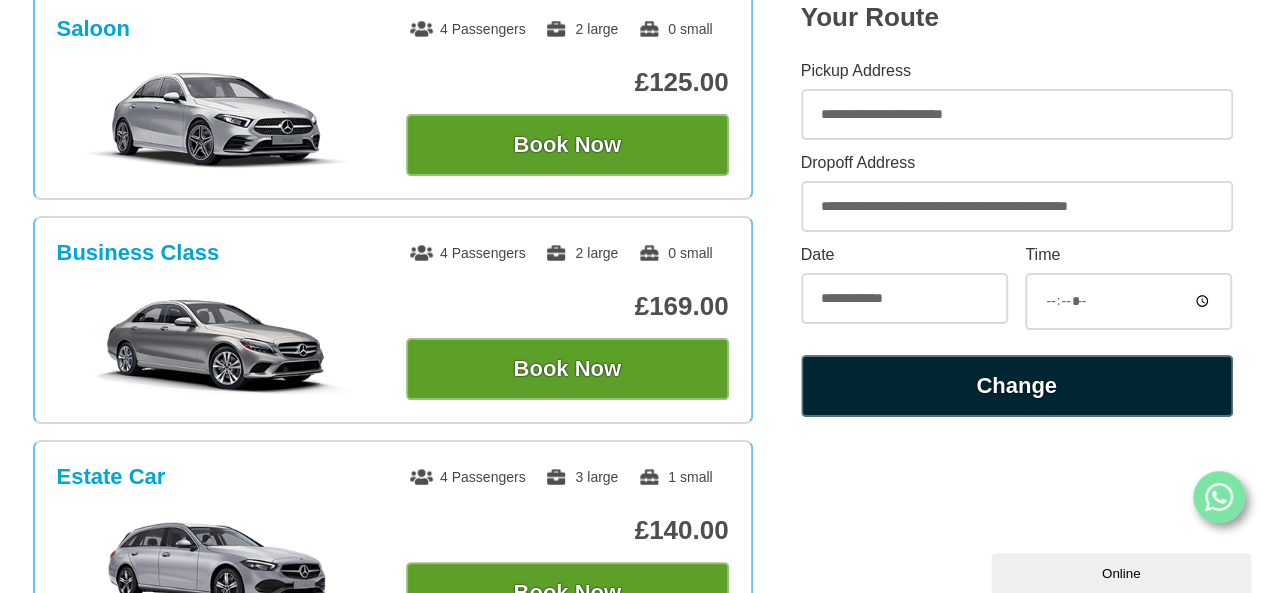 click on "Change" at bounding box center (1017, 386) 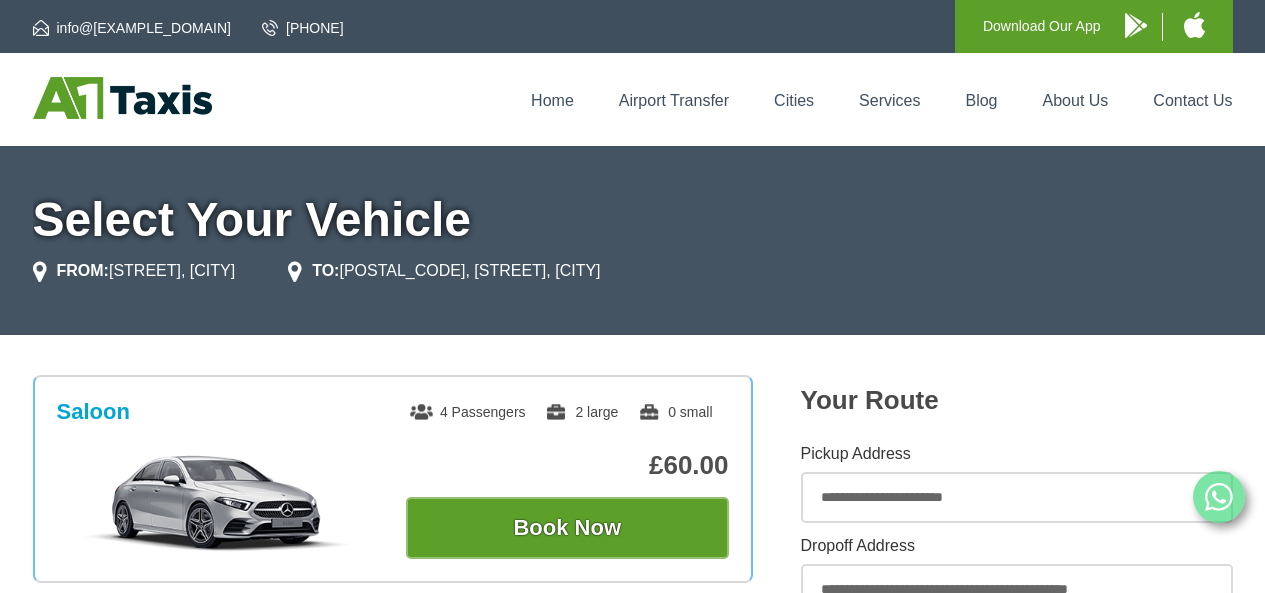 scroll, scrollTop: 0, scrollLeft: 0, axis: both 